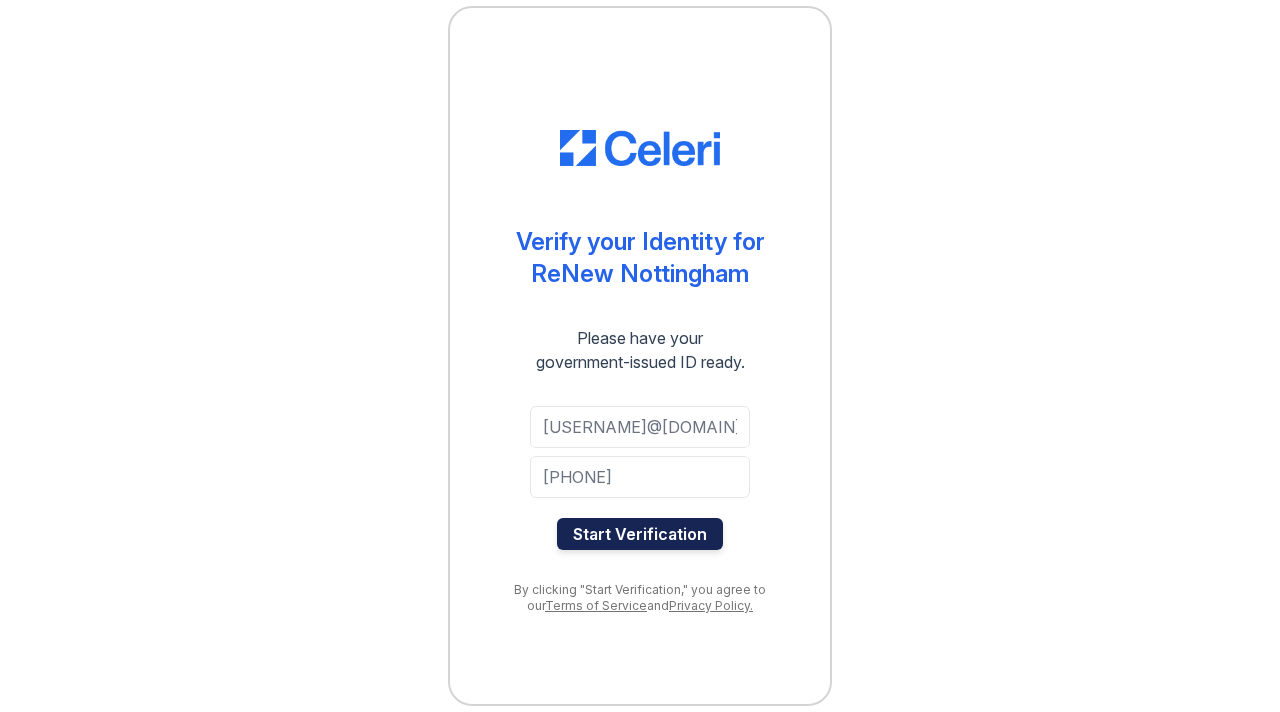 scroll, scrollTop: 0, scrollLeft: 0, axis: both 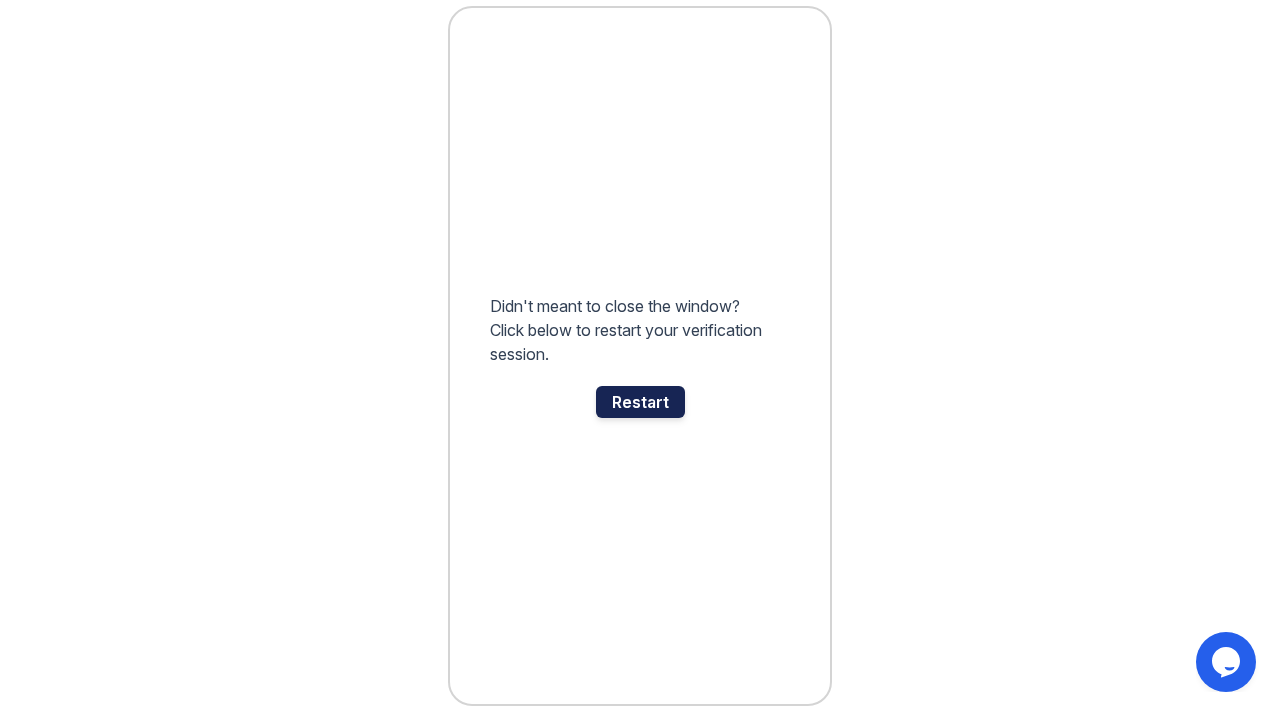 click on "Restart" at bounding box center [640, 402] 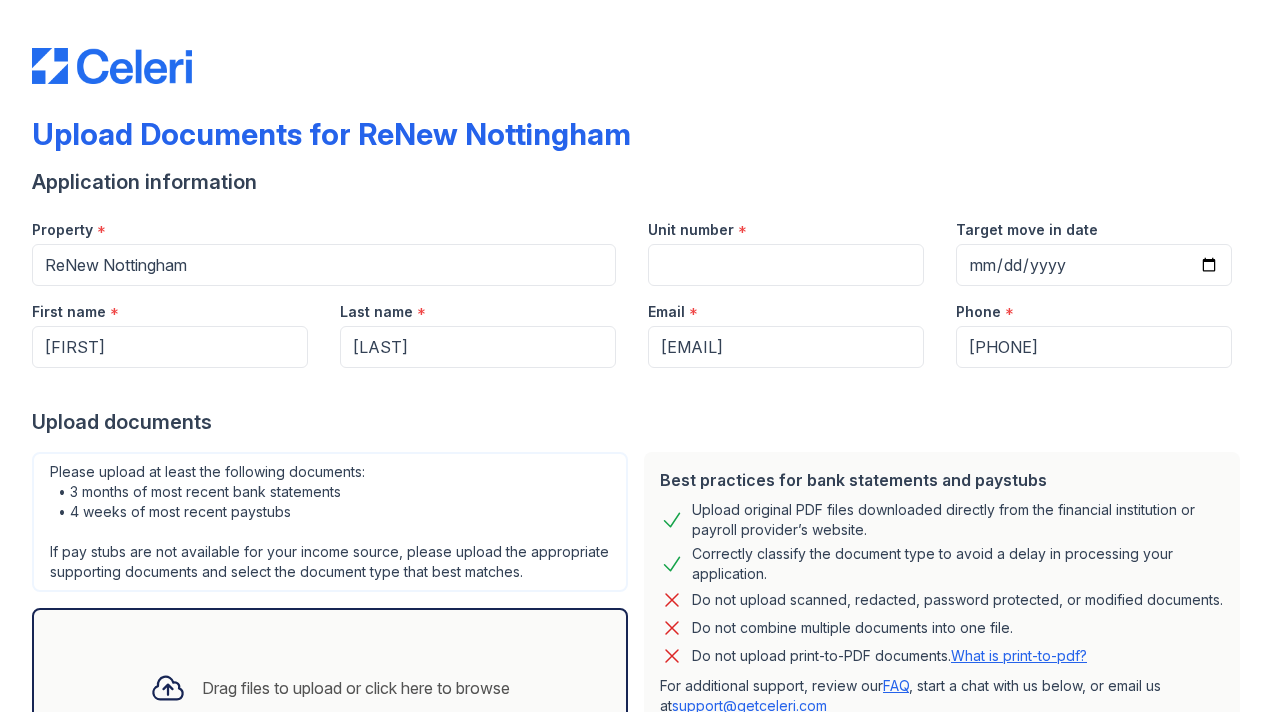 scroll, scrollTop: 0, scrollLeft: 0, axis: both 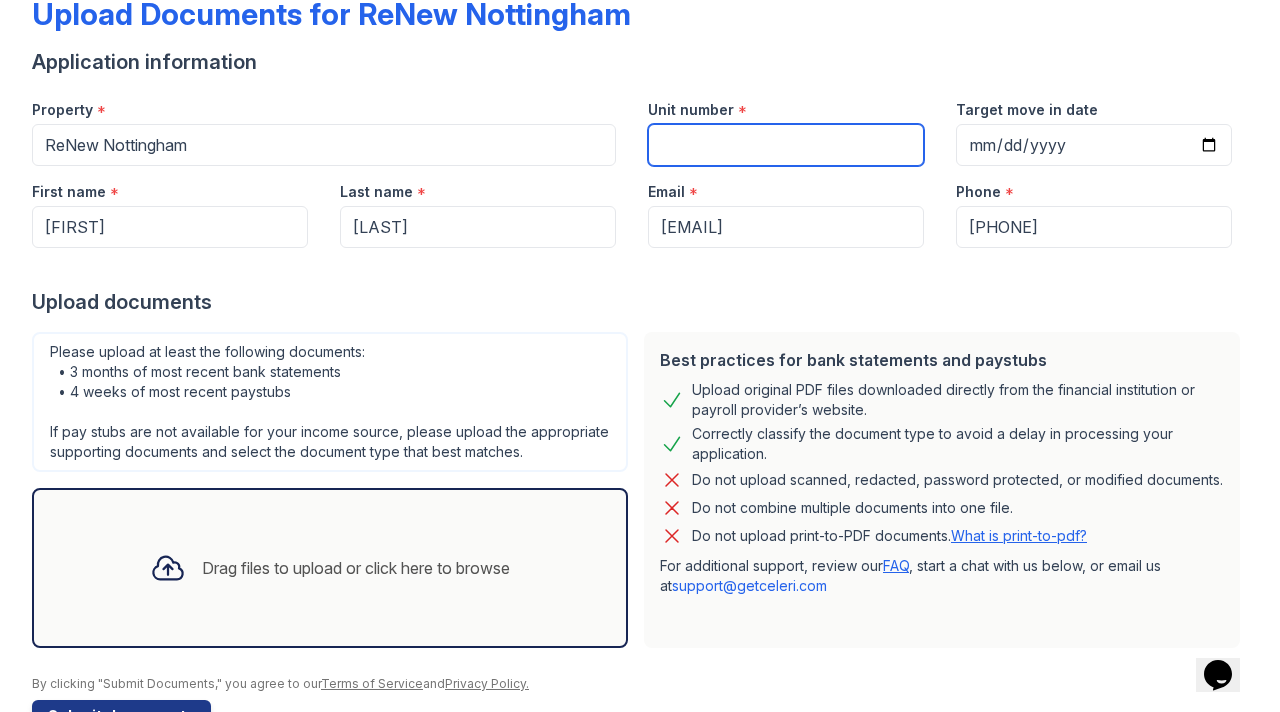 click on "Unit number" at bounding box center [786, 145] 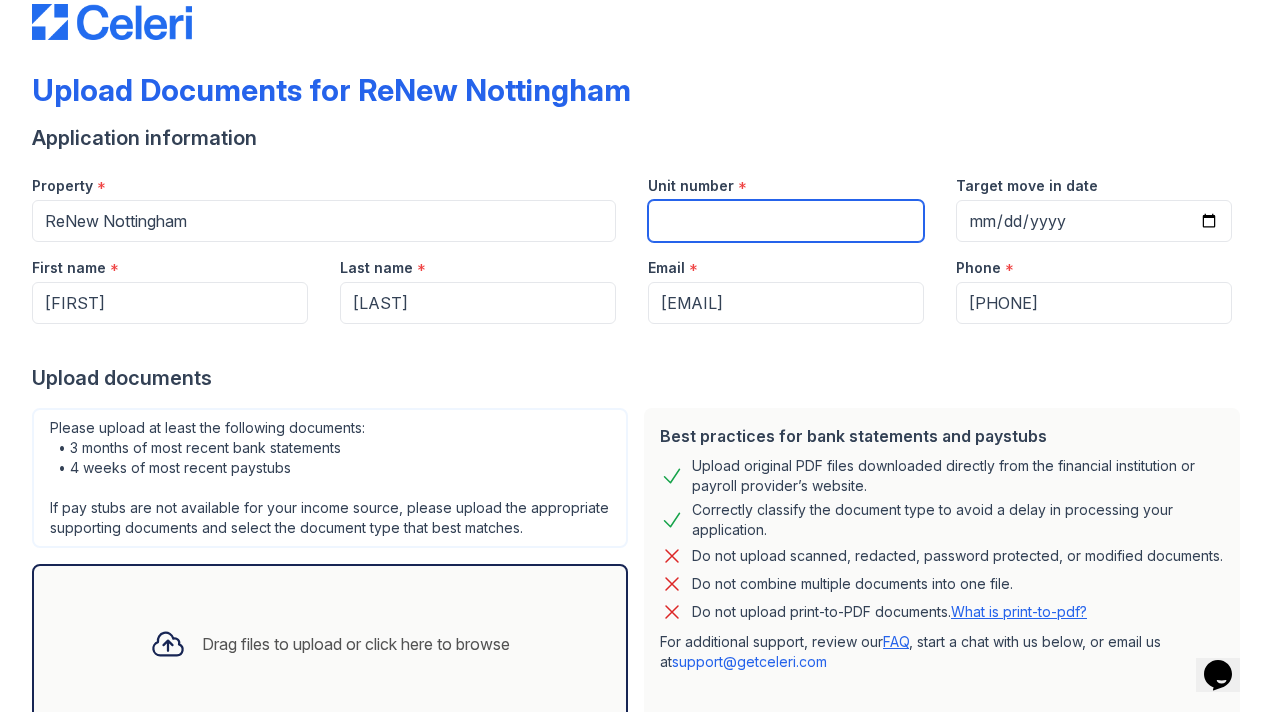 scroll, scrollTop: 45, scrollLeft: 0, axis: vertical 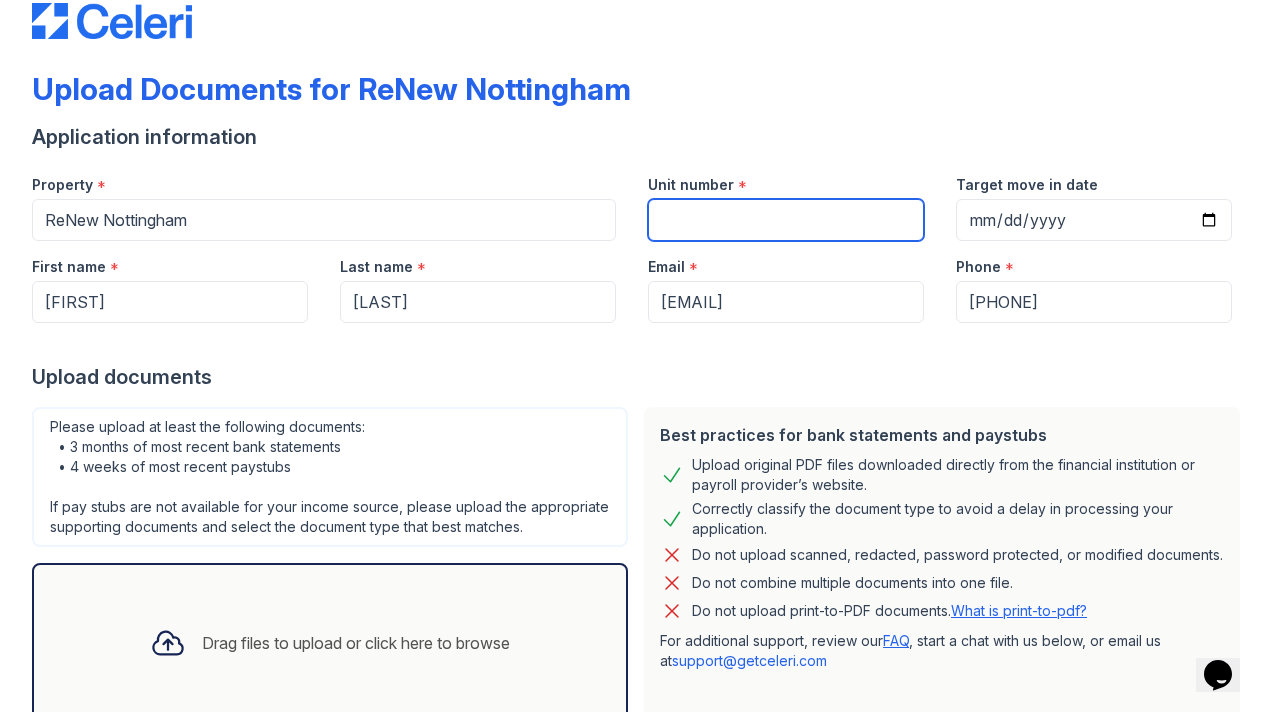 paste on "4008S-T-1" 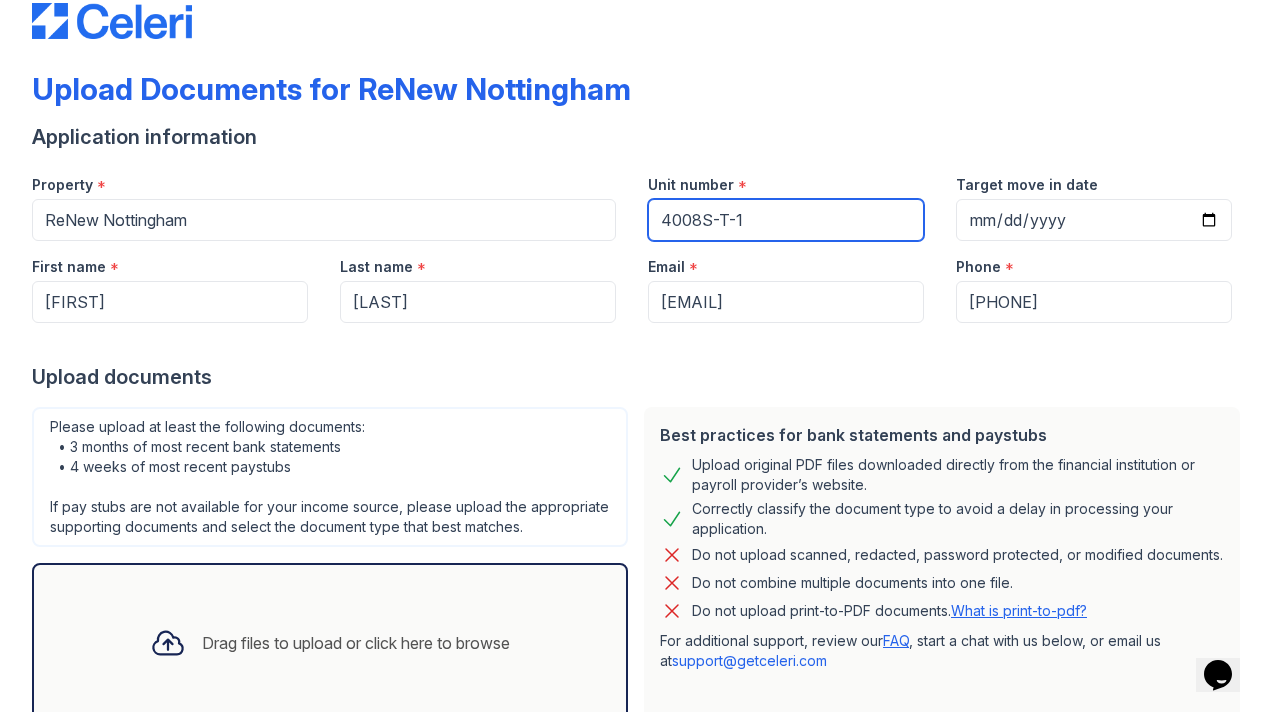 type on "4008S-T-1" 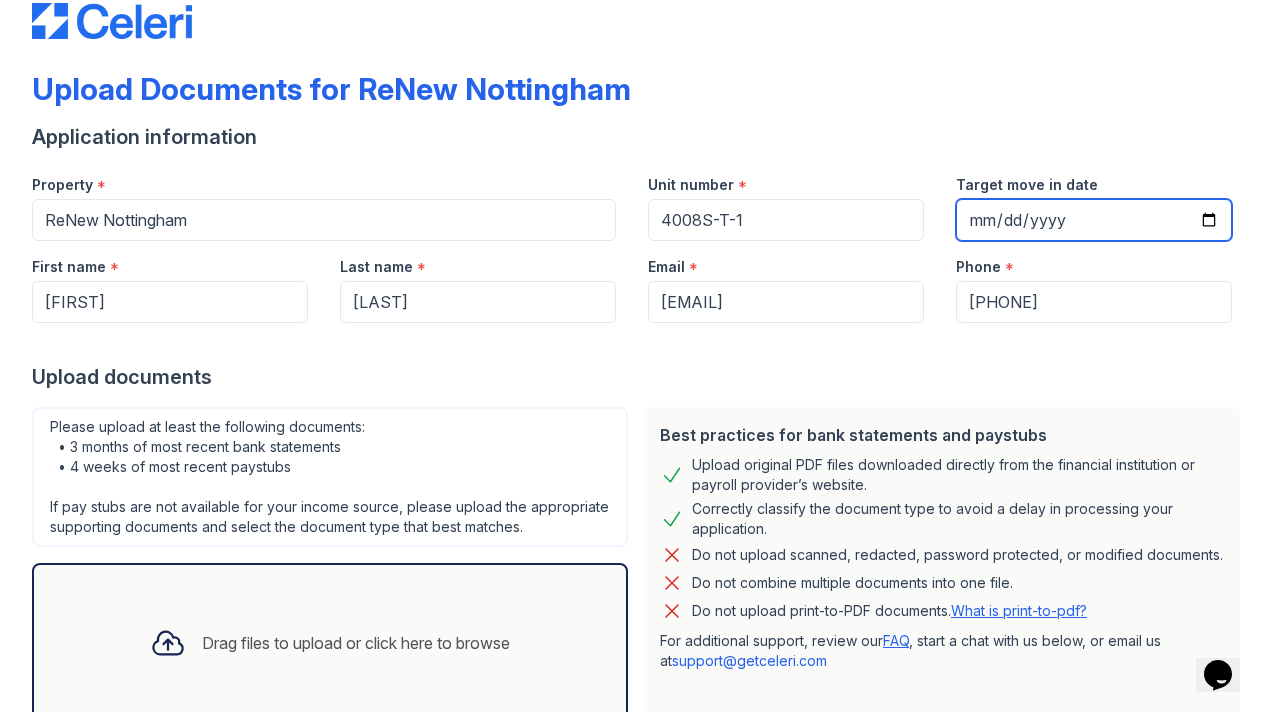 click on "Target move in date" at bounding box center (1094, 220) 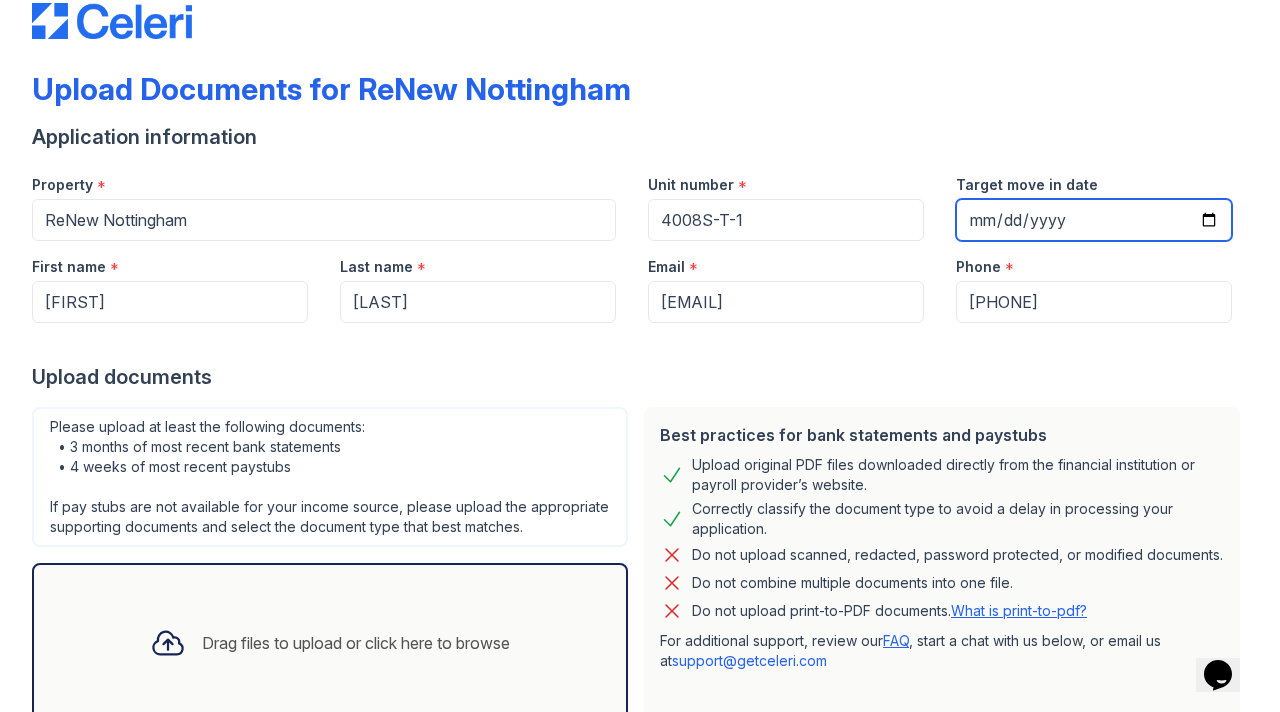 type on "2025-08-22" 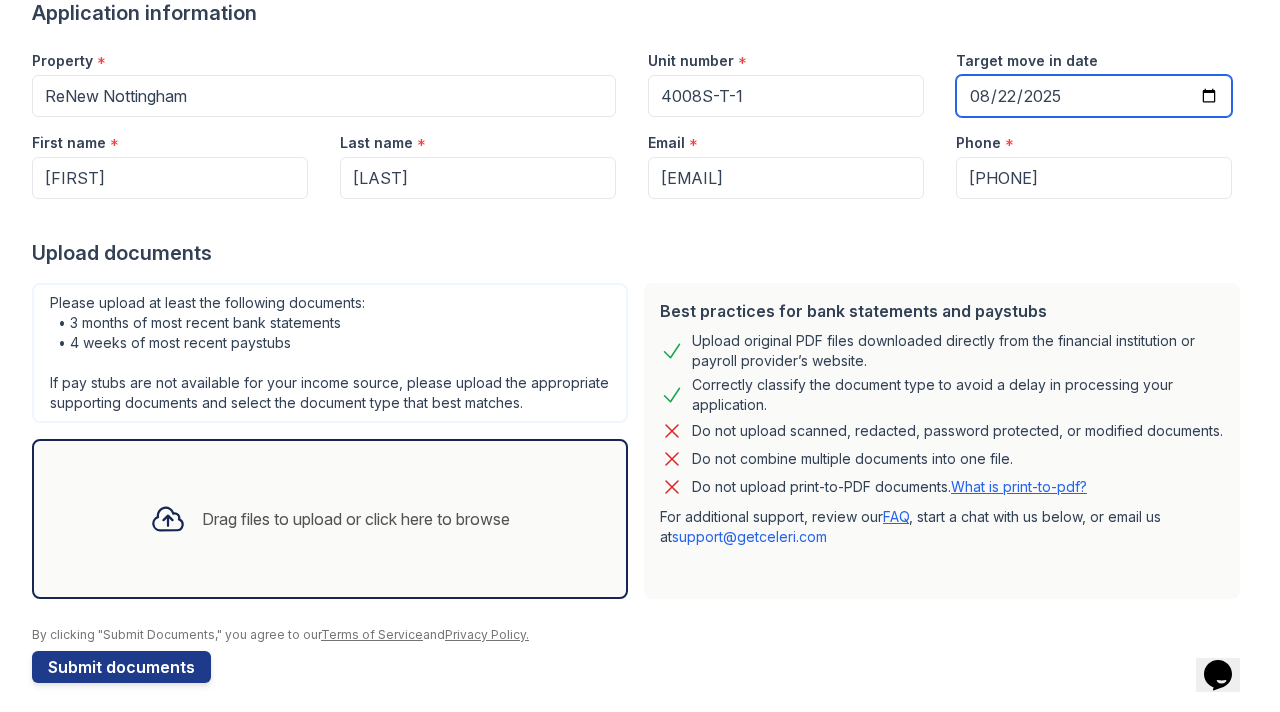 scroll, scrollTop: 180, scrollLeft: 0, axis: vertical 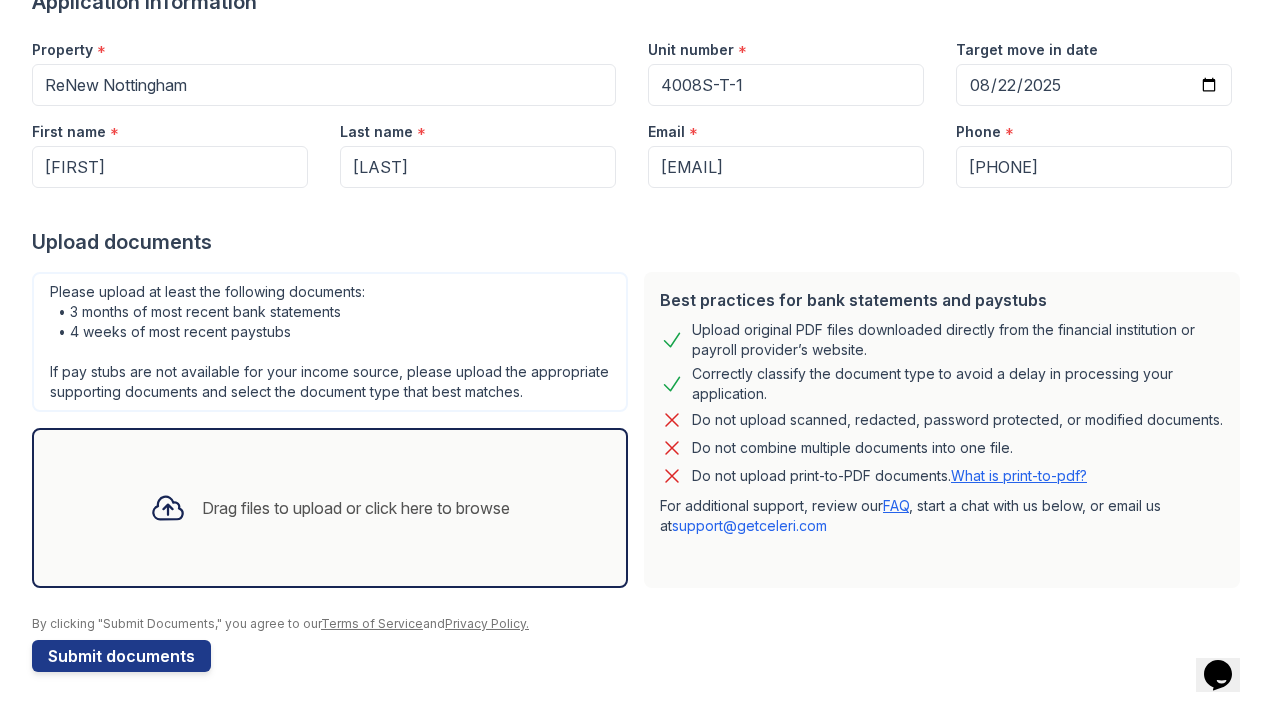 click at bounding box center (168, 508) 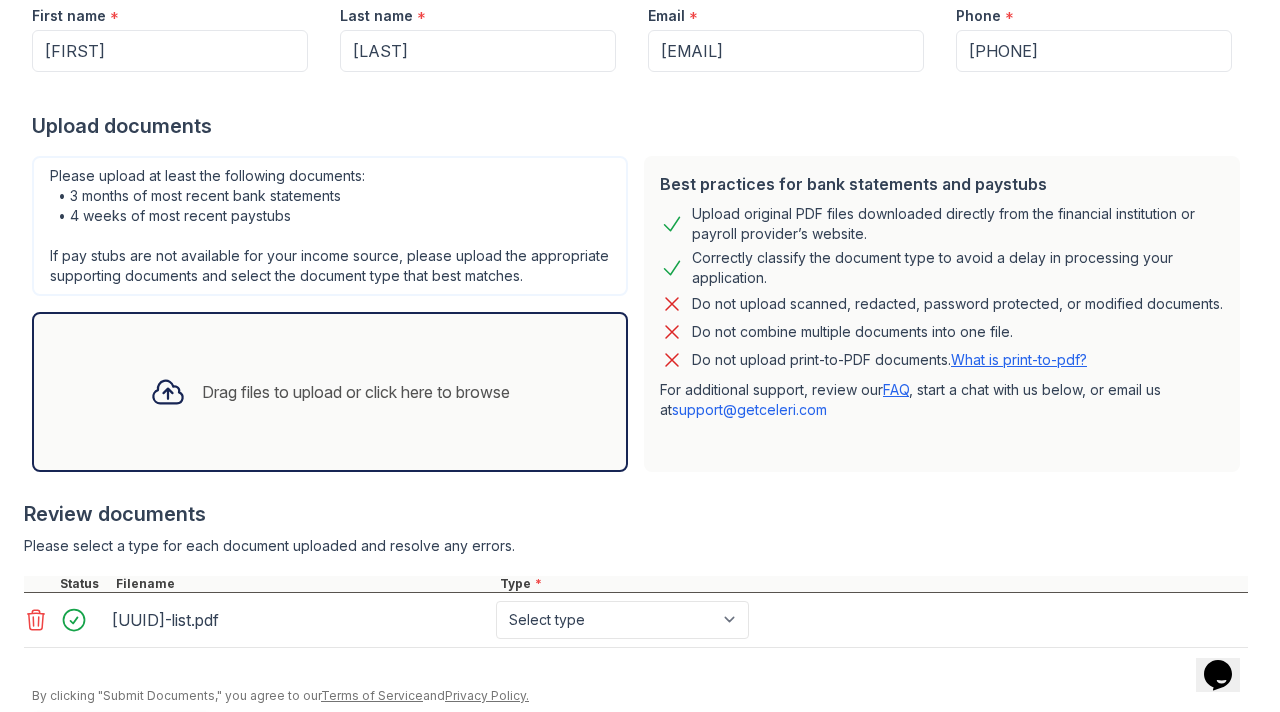 scroll, scrollTop: 386, scrollLeft: 0, axis: vertical 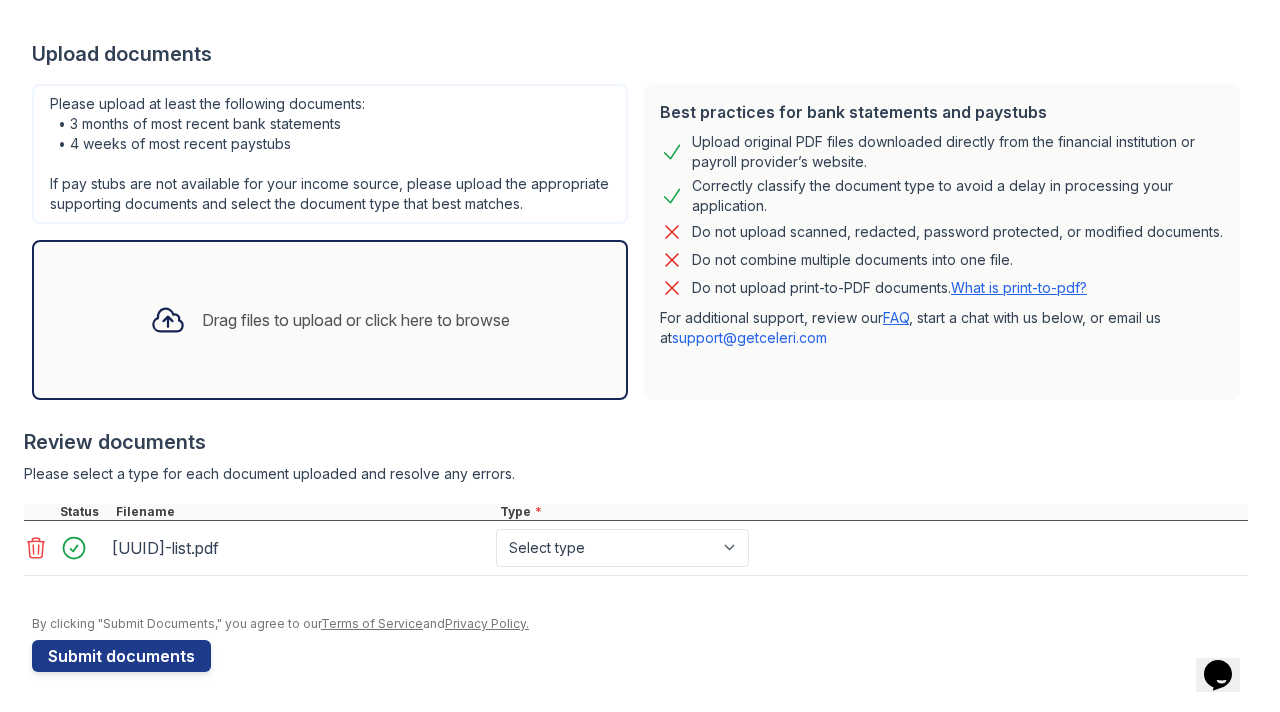 click on "6190A9D1-9D9A-4F42-95EA-996F3E7BF78C-list.pdf" at bounding box center [300, 548] 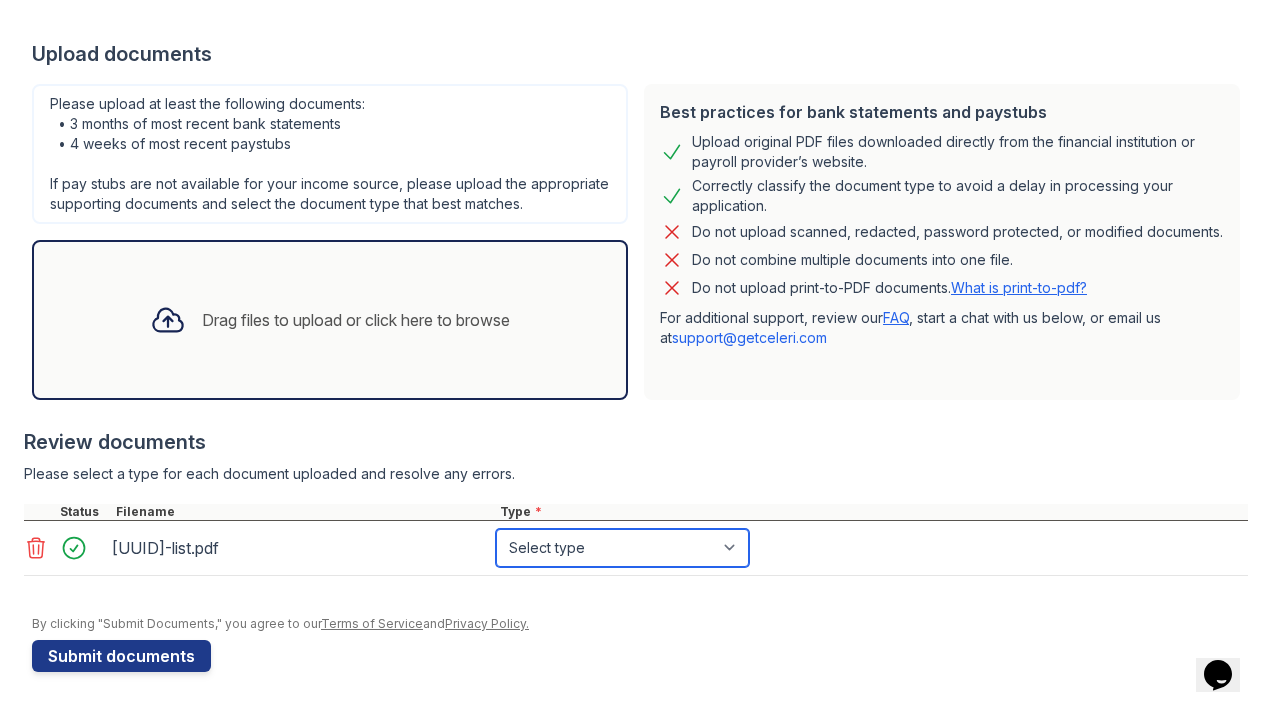 click on "Select type
Paystub
Bank Statement
Offer Letter
Tax Documents
Benefit Award Letter
Investment Account Statement
Other" at bounding box center [622, 548] 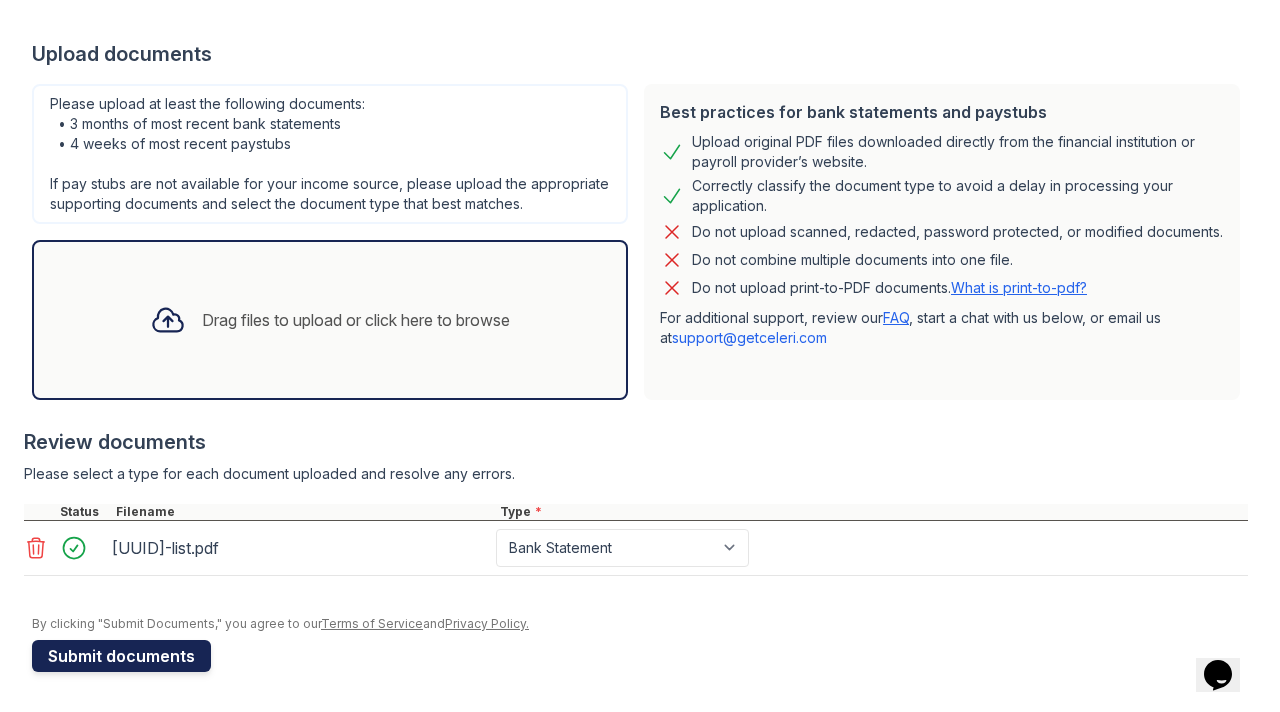 click on "Submit documents" at bounding box center (121, 656) 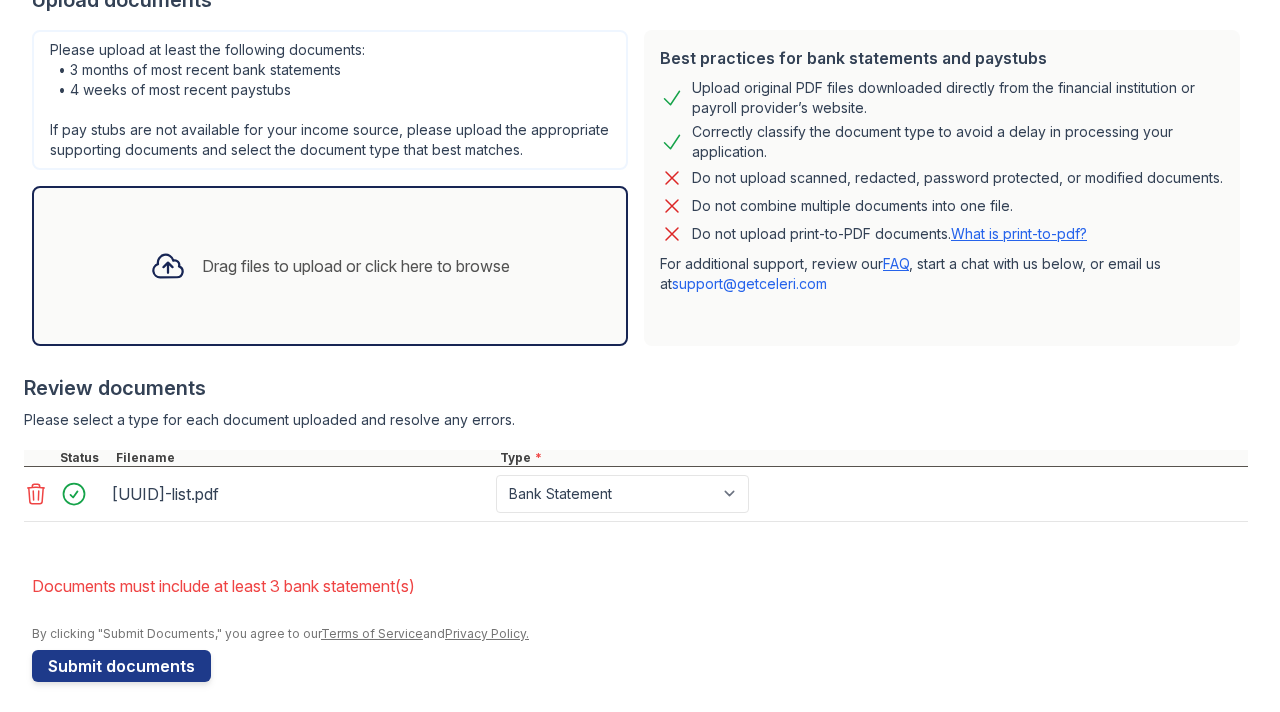 scroll, scrollTop: 506, scrollLeft: 0, axis: vertical 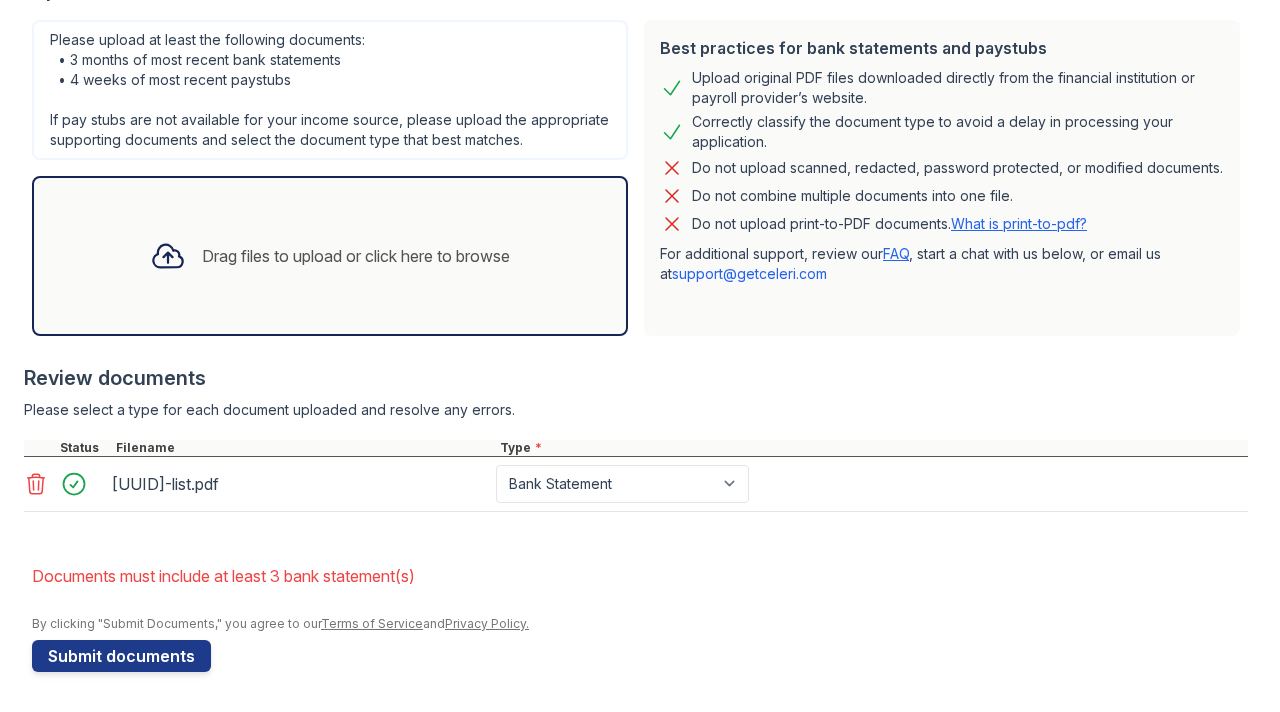 click on "Drag files to upload or click here to browse" at bounding box center (356, 256) 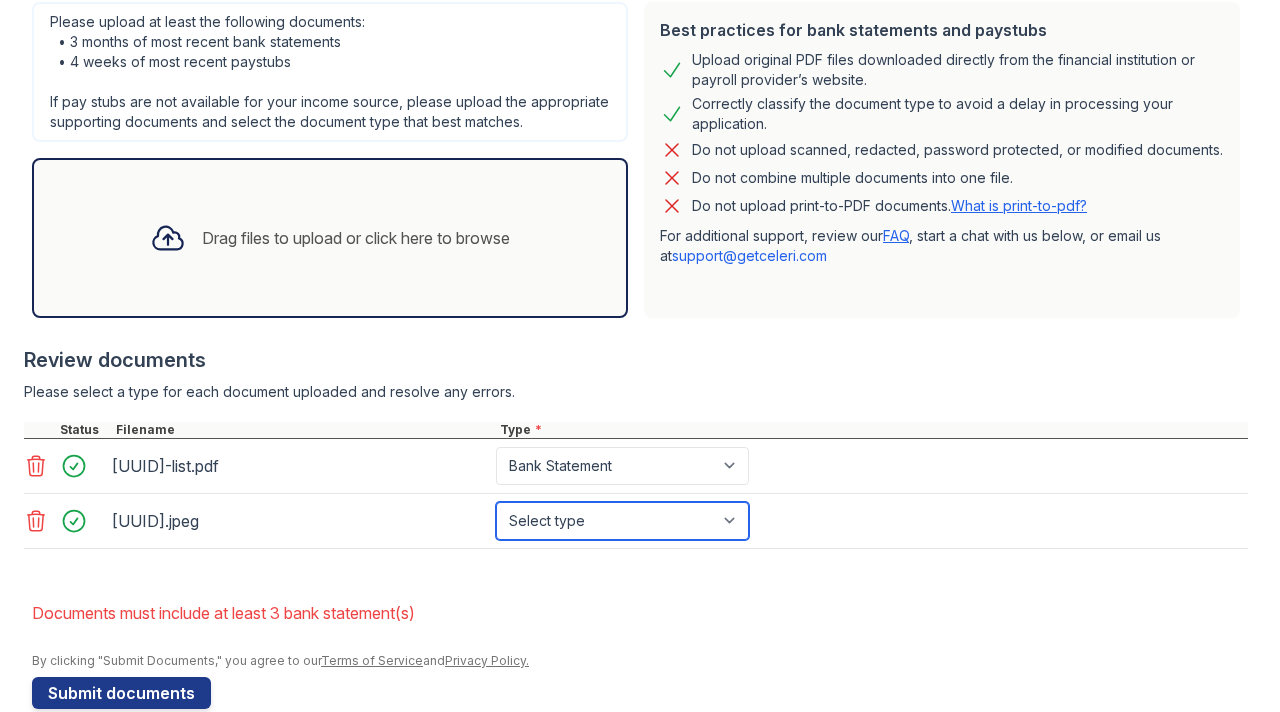 click on "Select type
Paystub
Bank Statement
Offer Letter
Tax Documents
Benefit Award Letter
Investment Account Statement
Other" at bounding box center [622, 521] 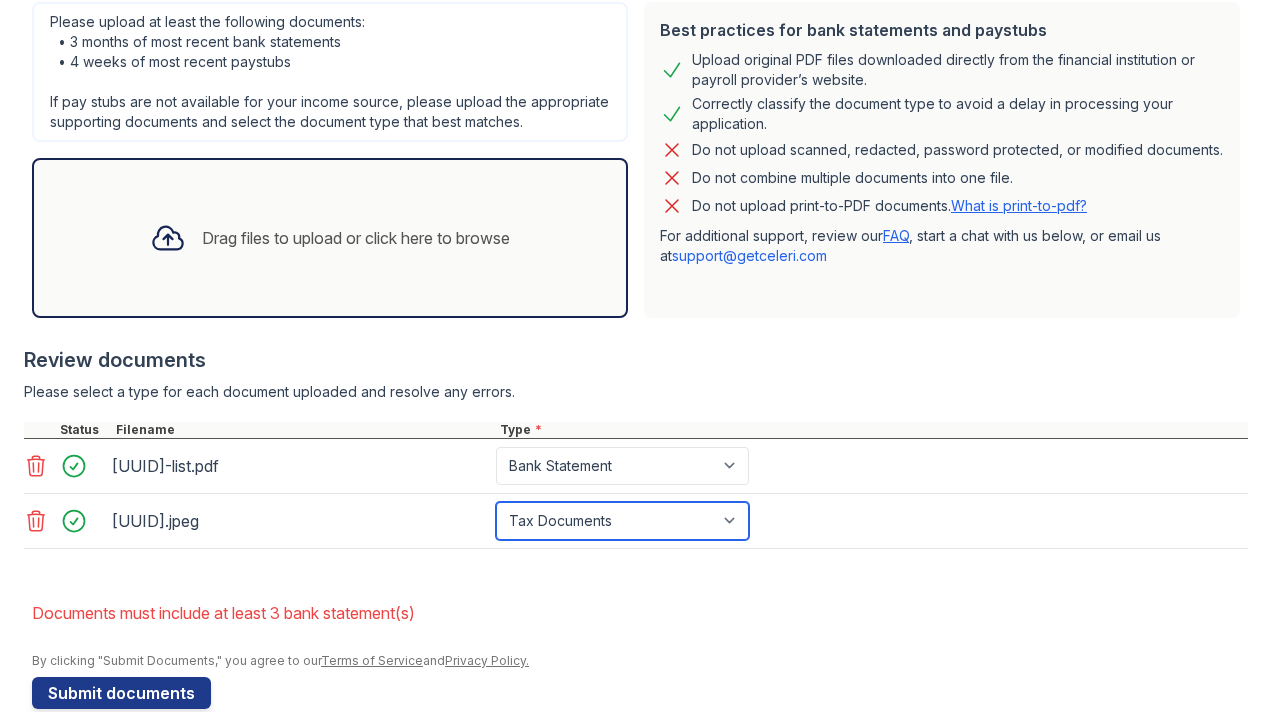 scroll, scrollTop: 561, scrollLeft: 0, axis: vertical 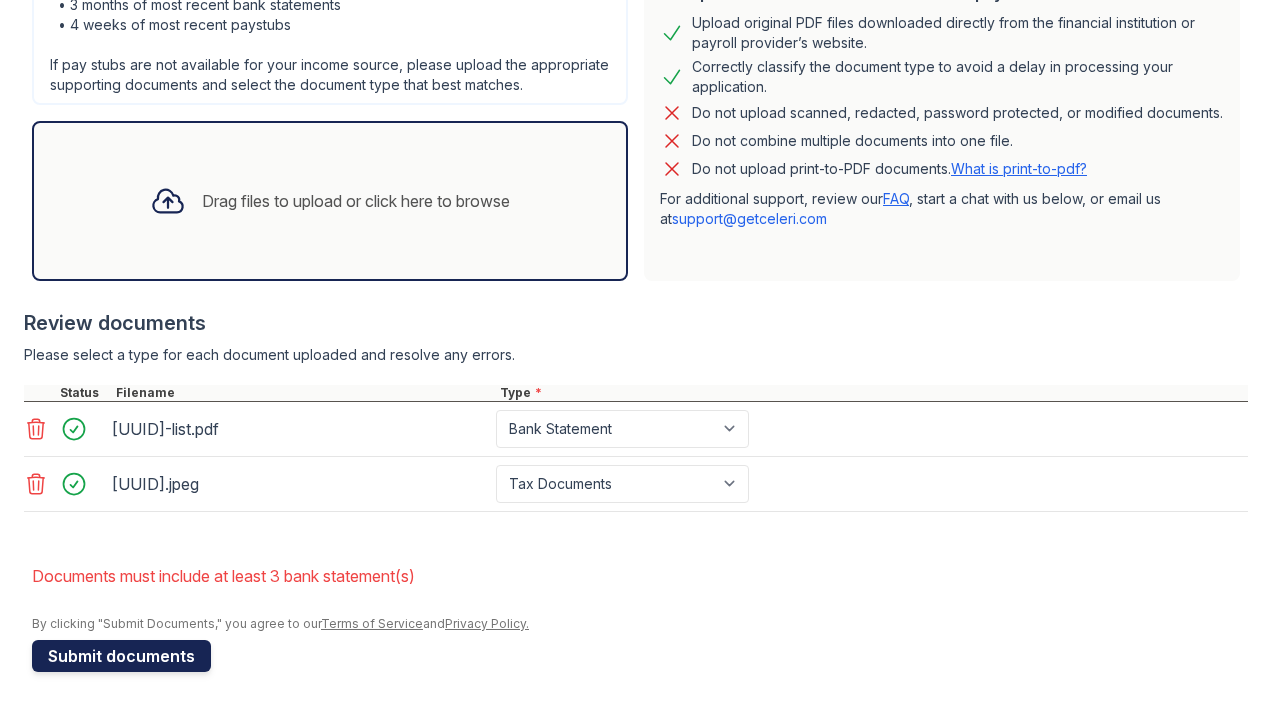 click on "Submit documents" at bounding box center [121, 656] 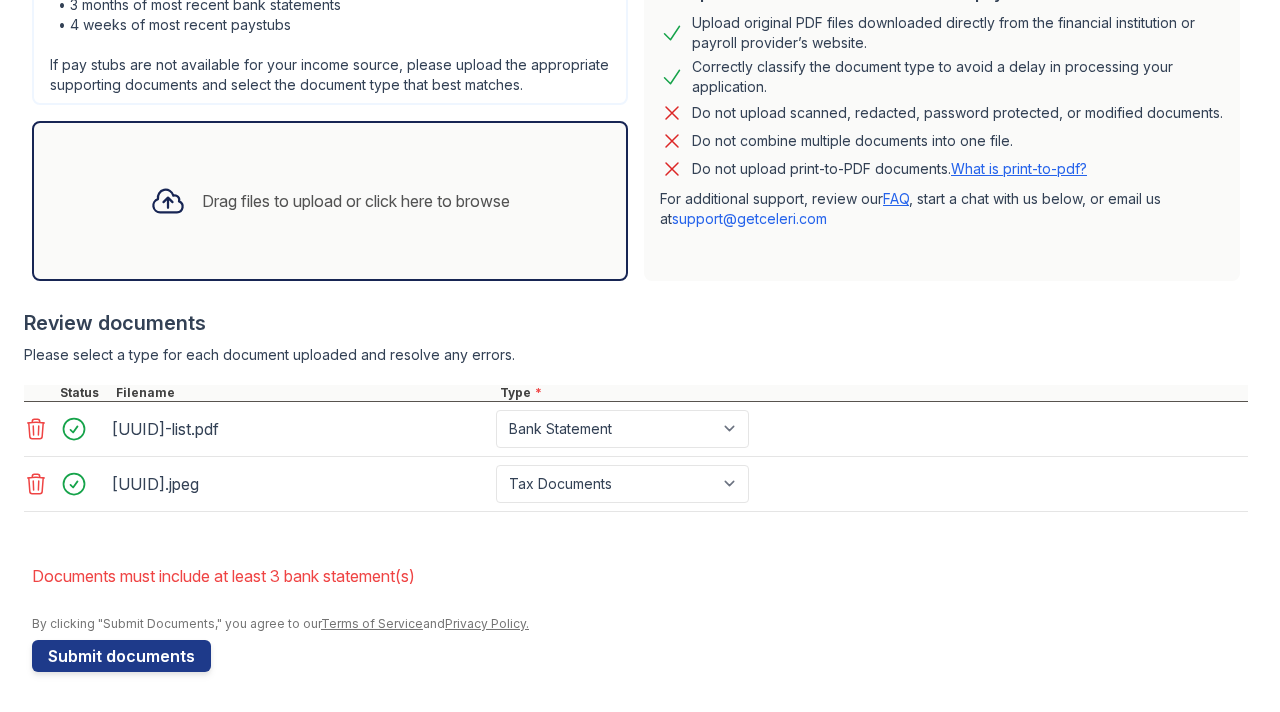scroll, scrollTop: 561, scrollLeft: 0, axis: vertical 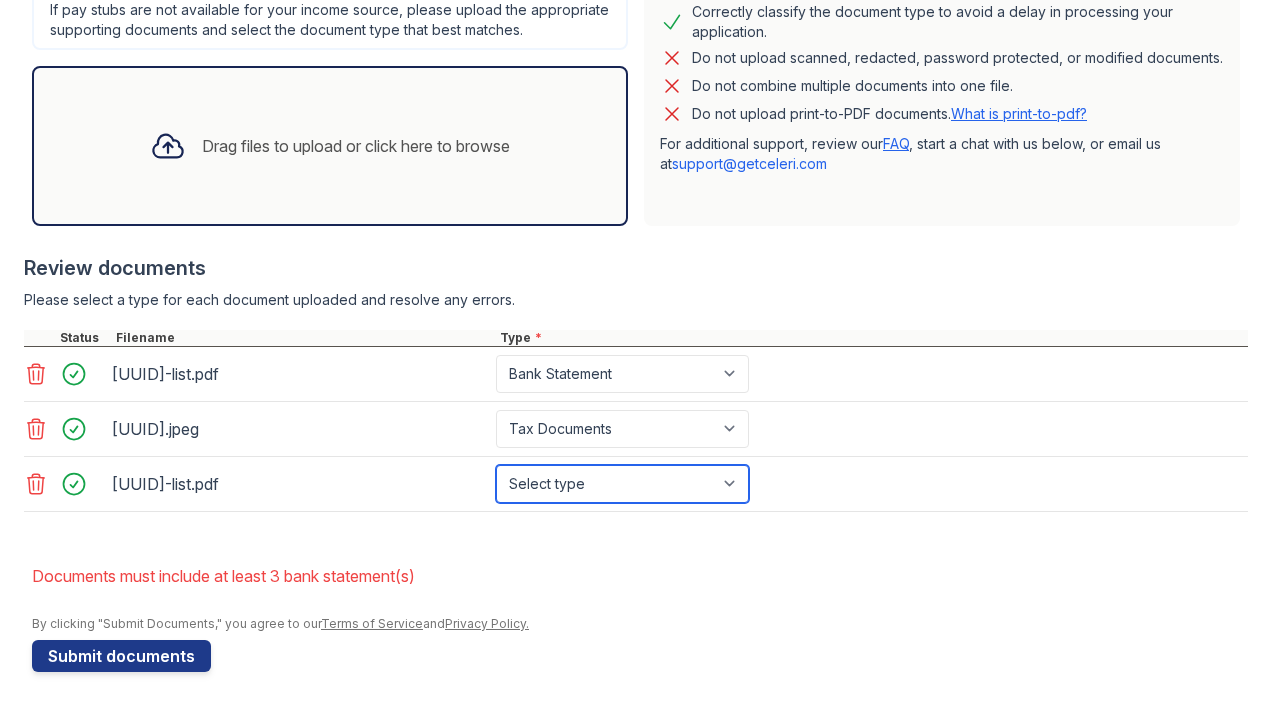 click on "Select type
Paystub
Bank Statement
Offer Letter
Tax Documents
Benefit Award Letter
Investment Account Statement
Other" at bounding box center (622, 484) 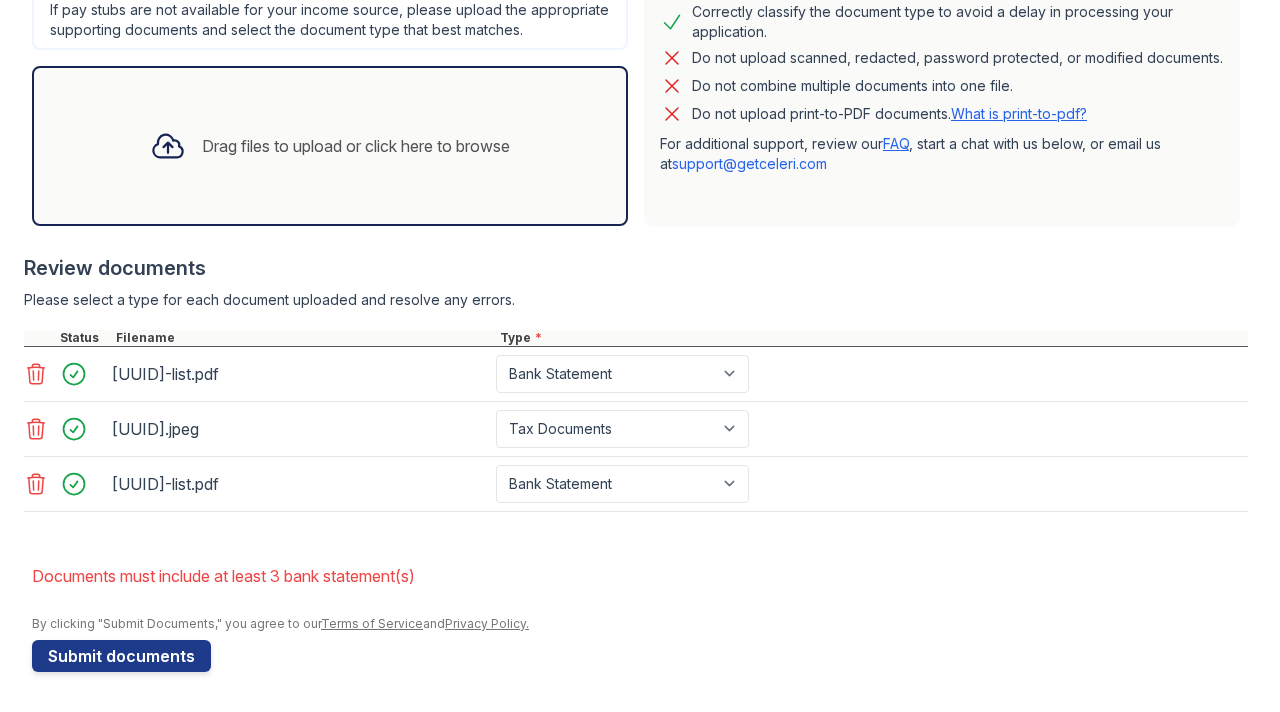 click 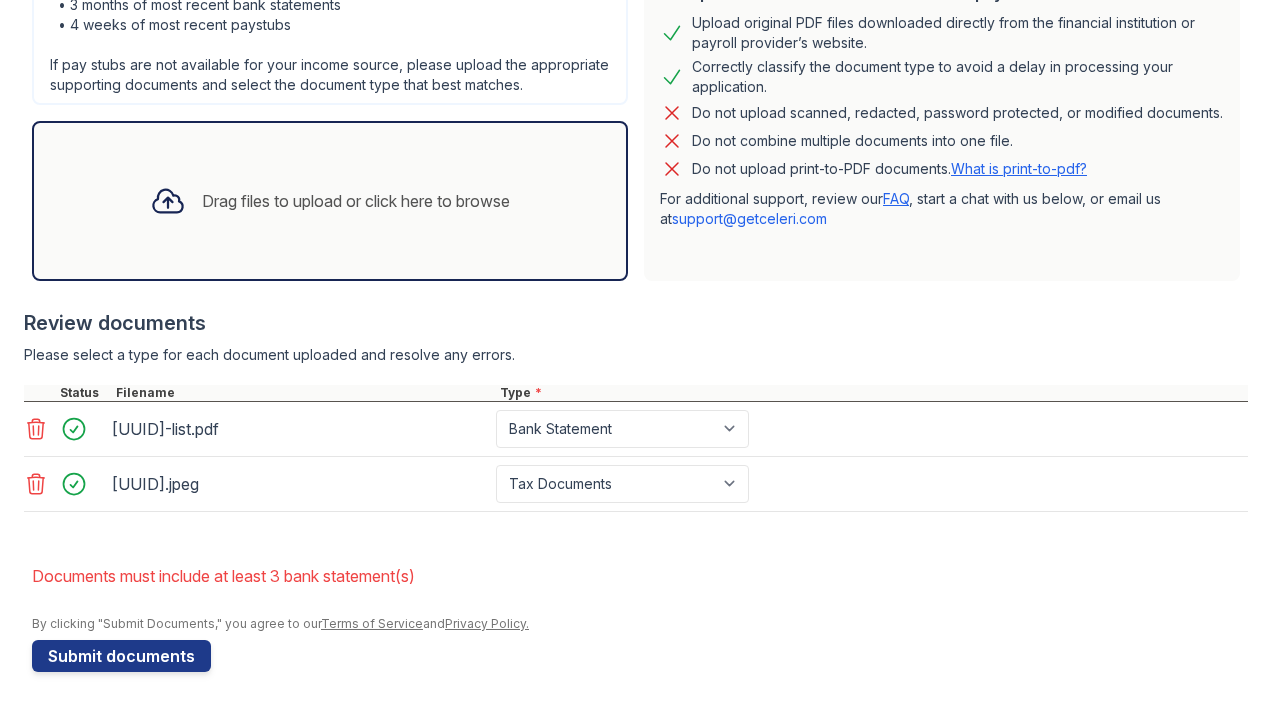 scroll, scrollTop: 561, scrollLeft: 0, axis: vertical 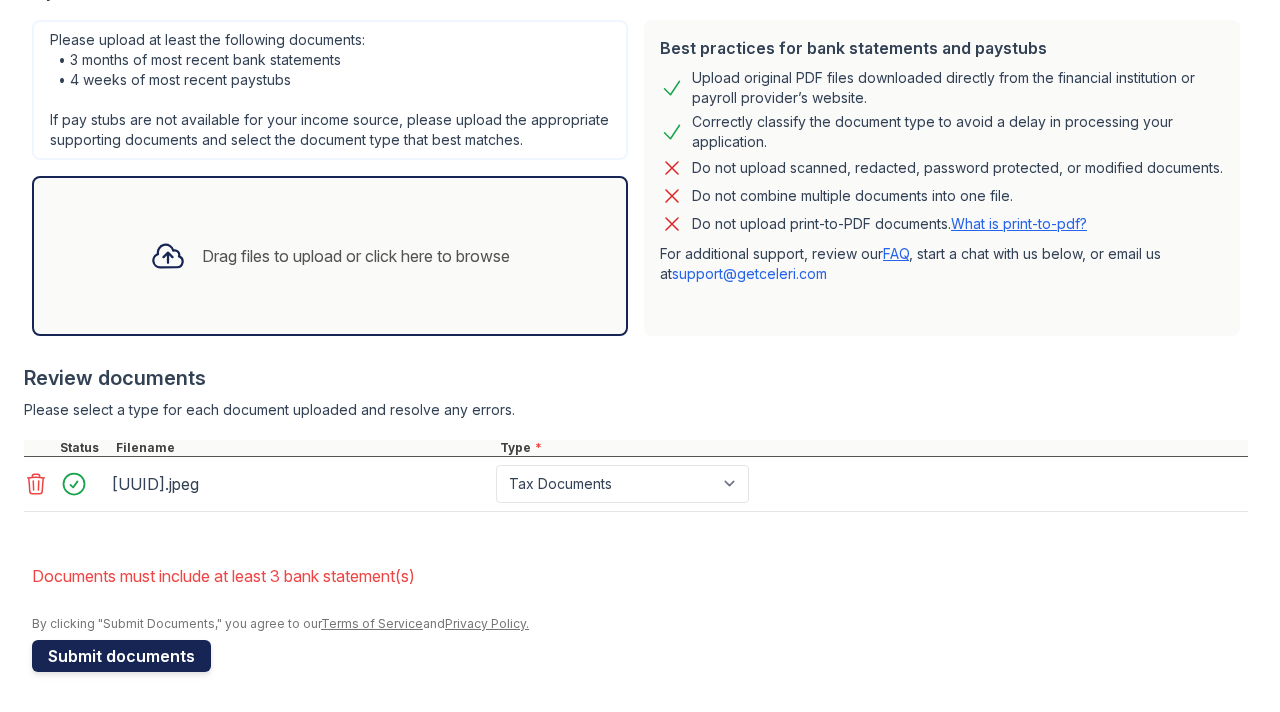 click on "Submit documents" at bounding box center (121, 656) 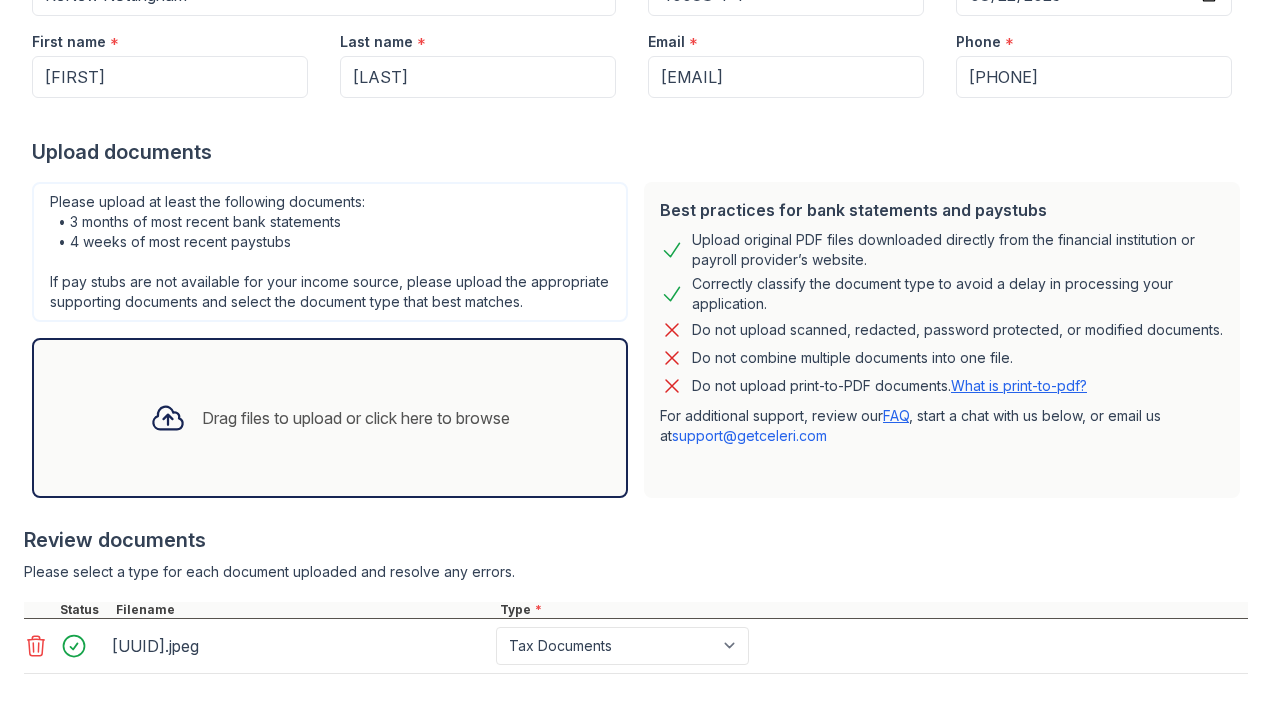 scroll, scrollTop: 488, scrollLeft: 0, axis: vertical 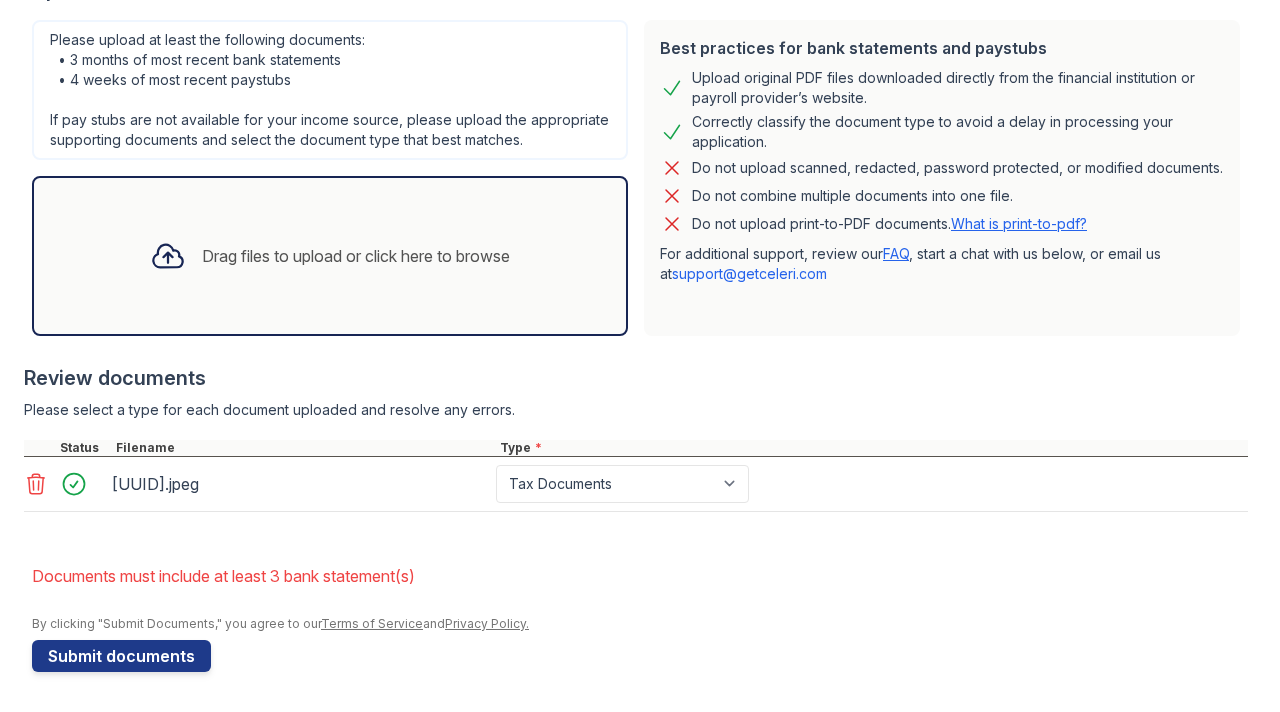 click on "Drag files to upload or click here to browse" at bounding box center [356, 256] 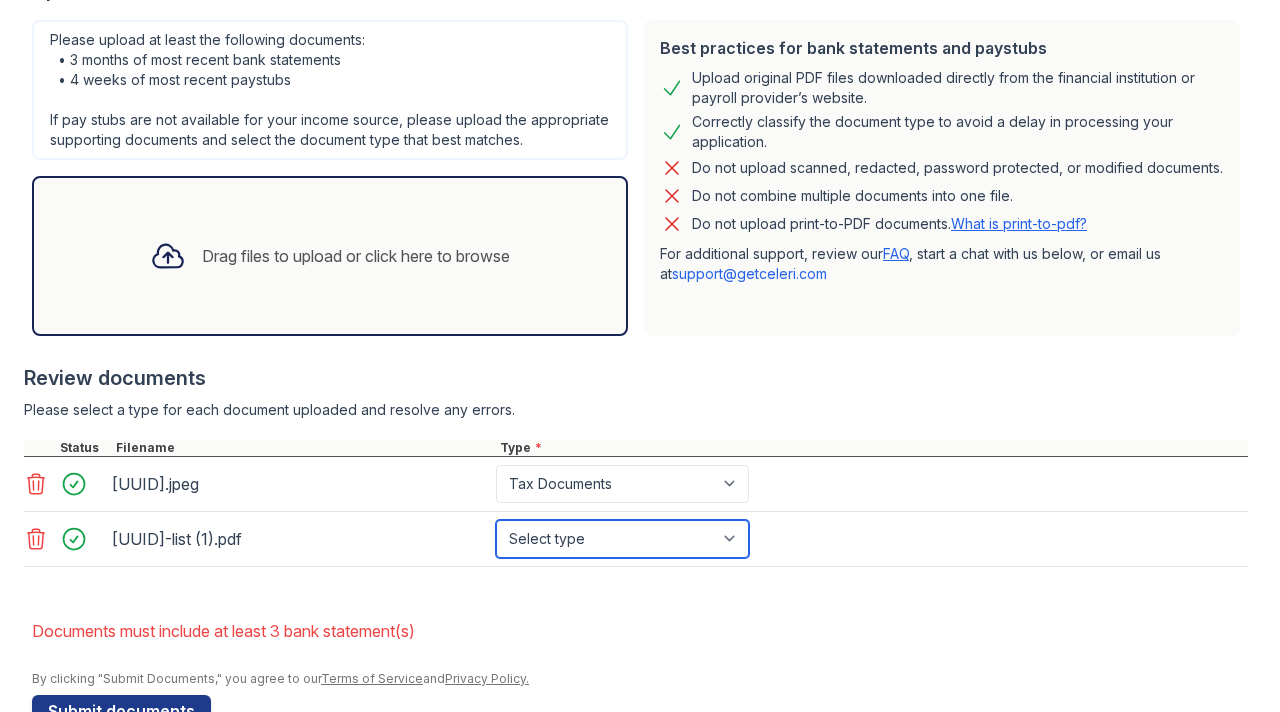 click on "Select type
Paystub
Bank Statement
Offer Letter
Tax Documents
Benefit Award Letter
Investment Account Statement
Other" at bounding box center [622, 539] 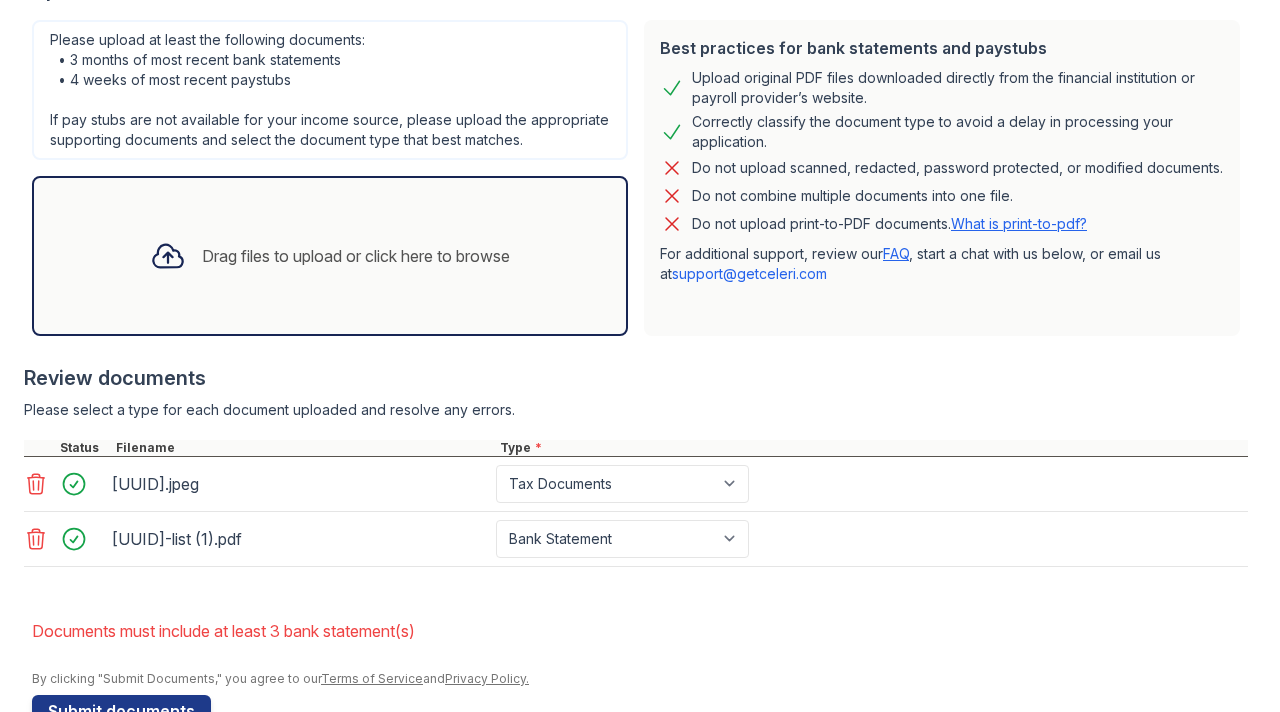 click on "Drag files to upload or click here to browse" at bounding box center [356, 256] 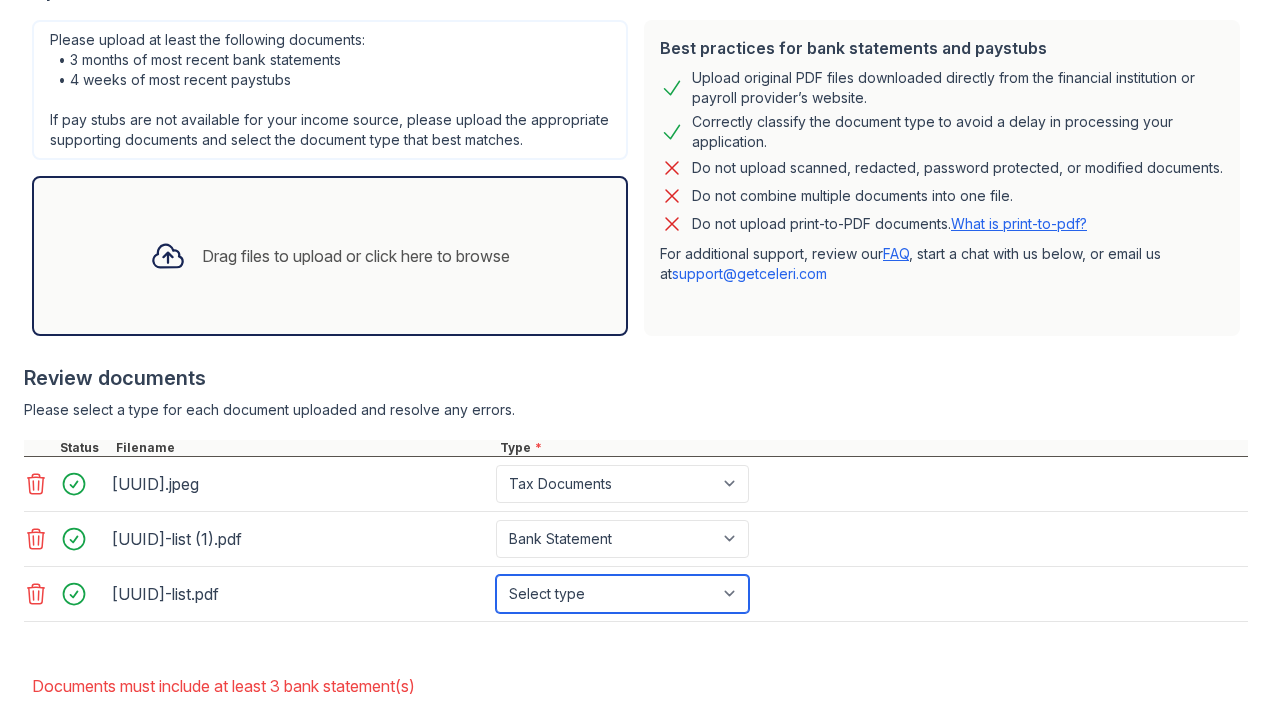 click on "Select type
Paystub
Bank Statement
Offer Letter
Tax Documents
Benefit Award Letter
Investment Account Statement
Other" at bounding box center (622, 594) 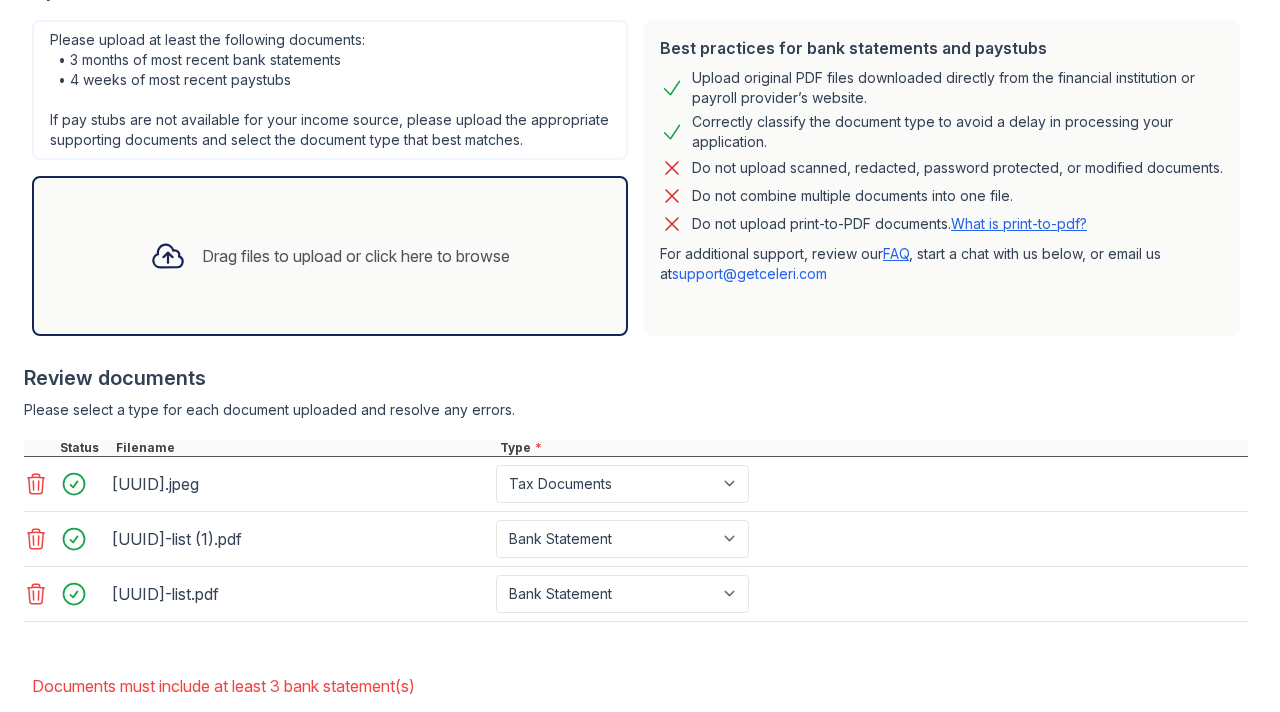click on "Drag files to upload or click here to browse" at bounding box center (356, 256) 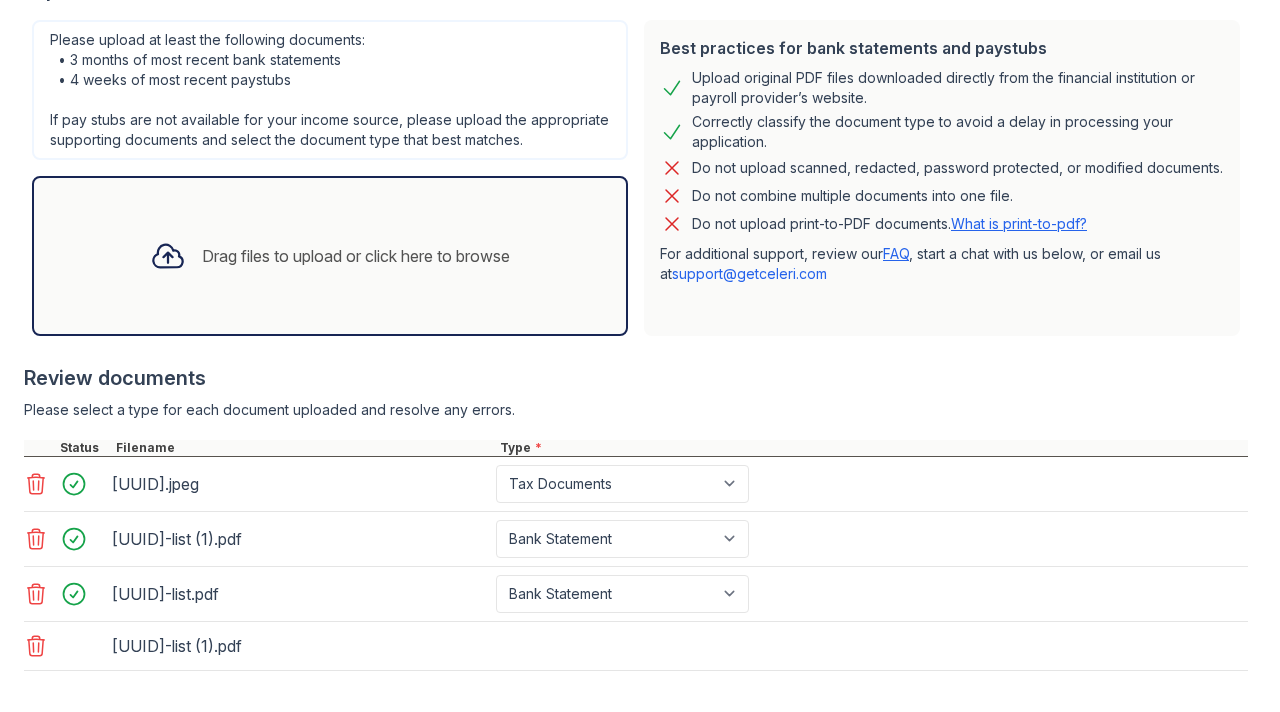 scroll, scrollTop: 707, scrollLeft: 0, axis: vertical 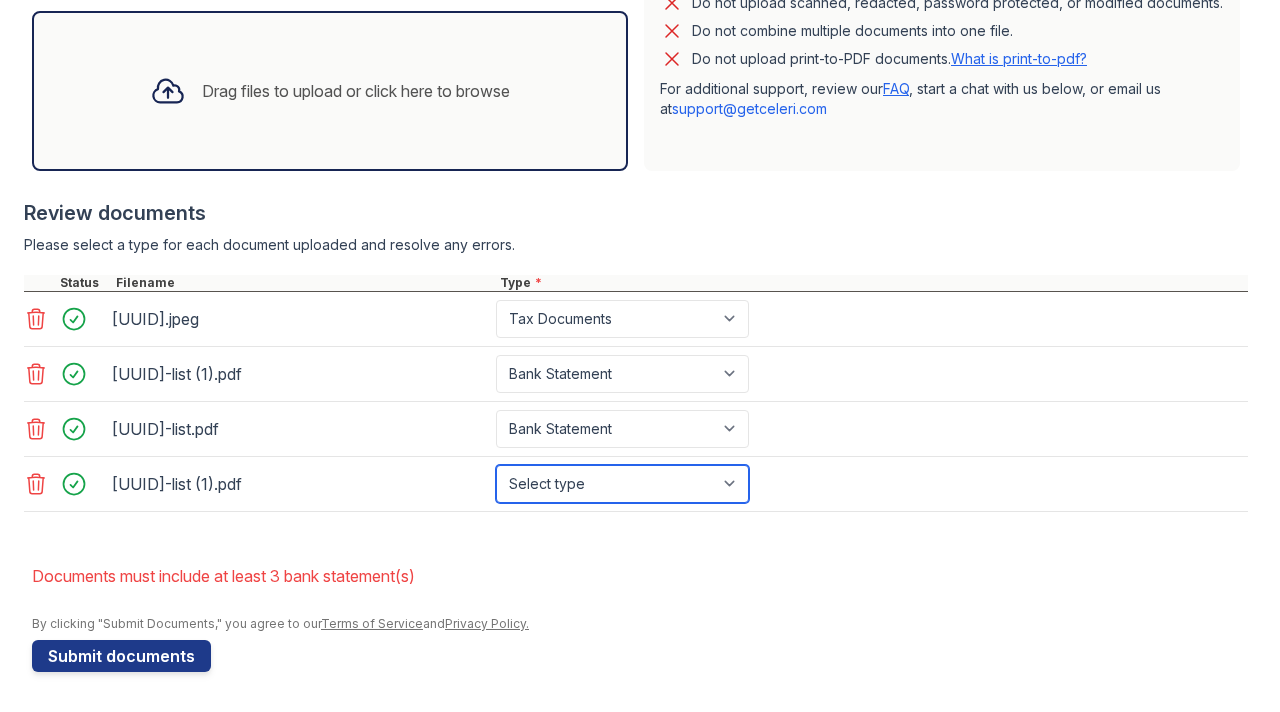 click on "Select type
Paystub
Bank Statement
Offer Letter
Tax Documents
Benefit Award Letter
Investment Account Statement
Other" at bounding box center [622, 484] 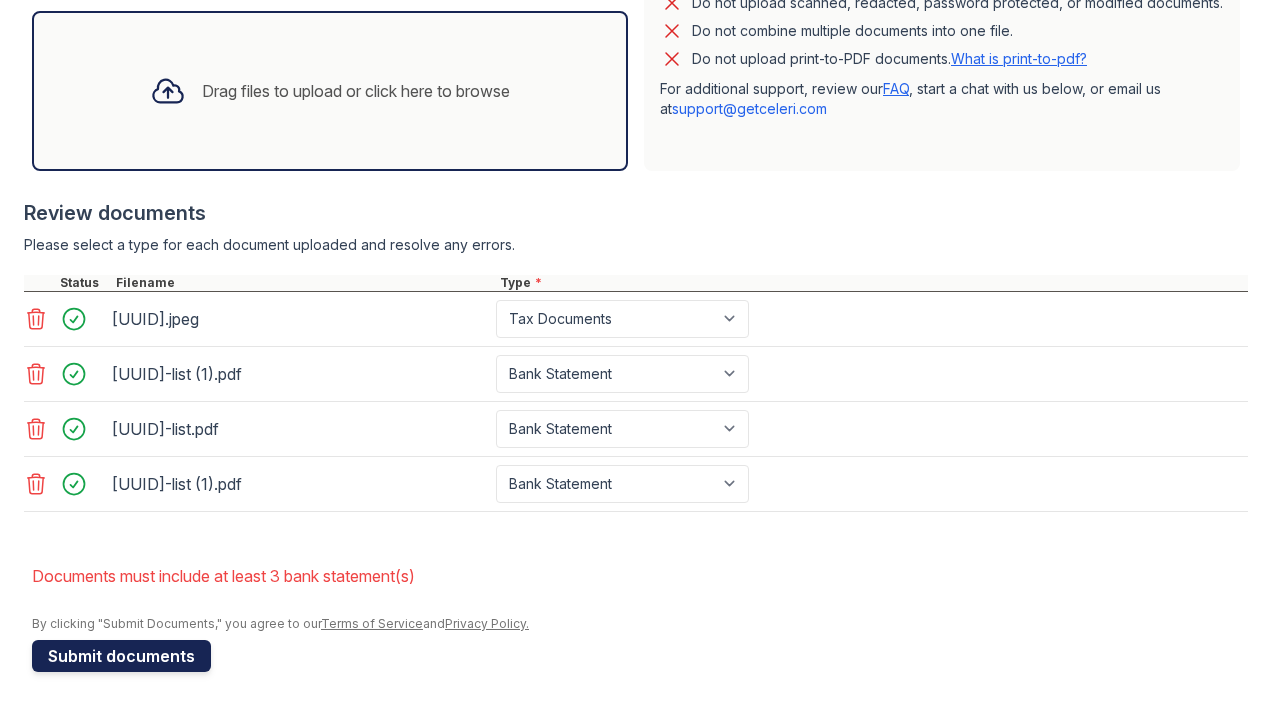 click on "Submit documents" at bounding box center [121, 656] 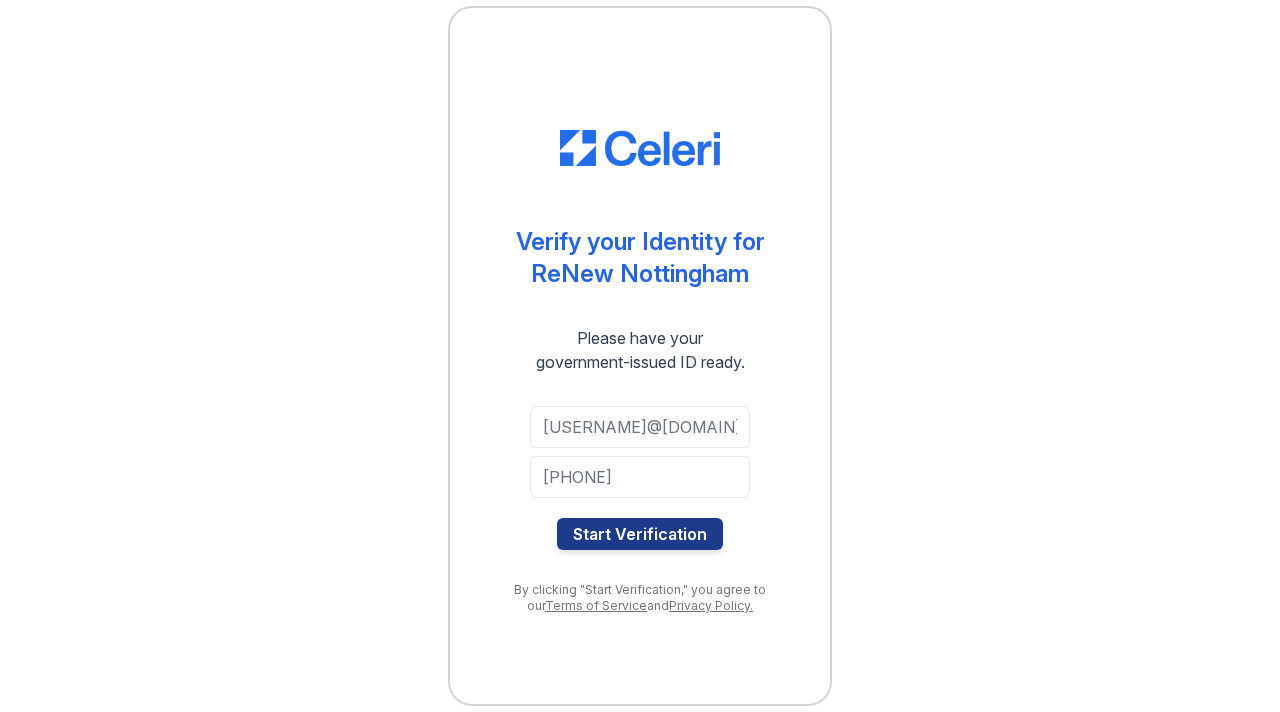 scroll, scrollTop: 0, scrollLeft: 0, axis: both 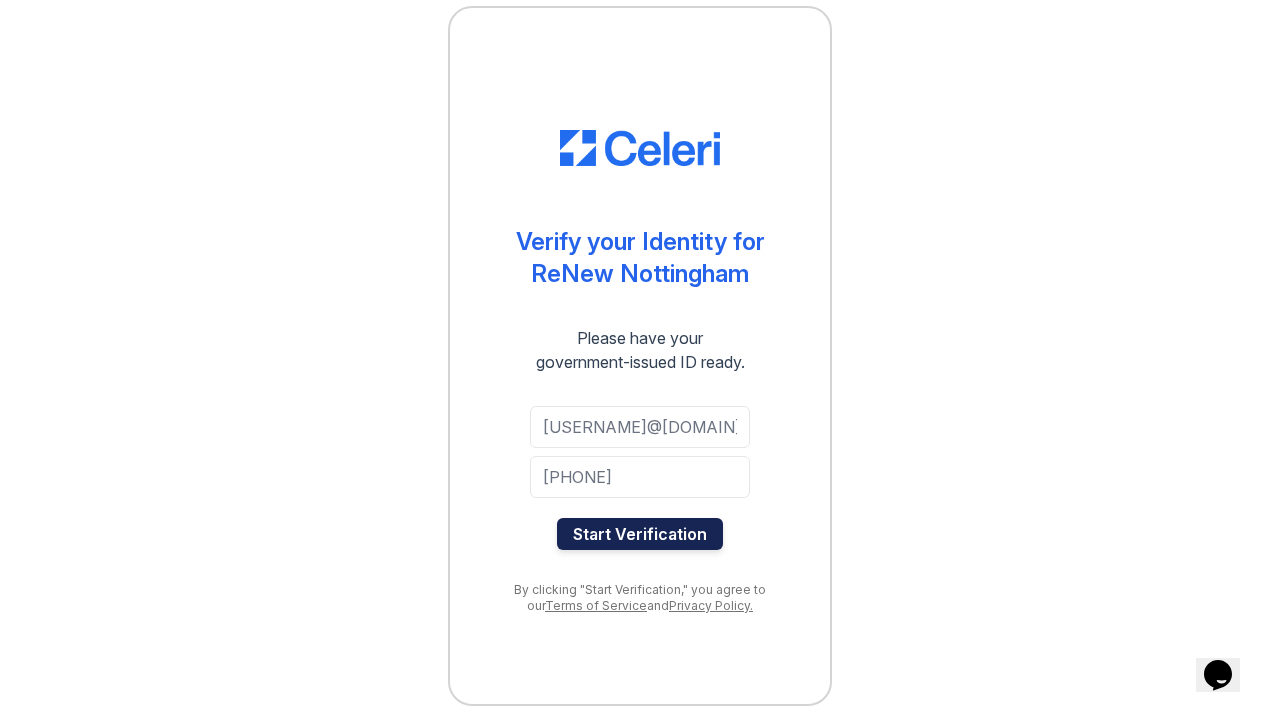 click on "Start Verification" at bounding box center (640, 534) 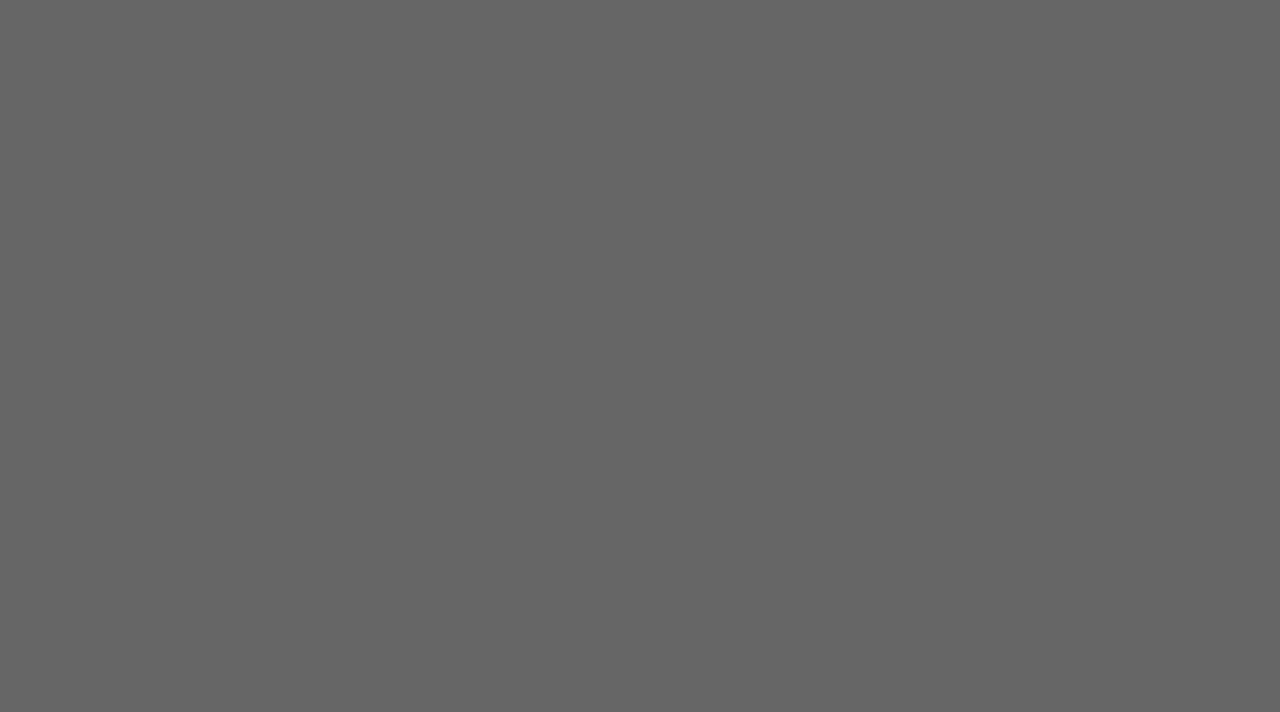 scroll, scrollTop: 0, scrollLeft: 0, axis: both 